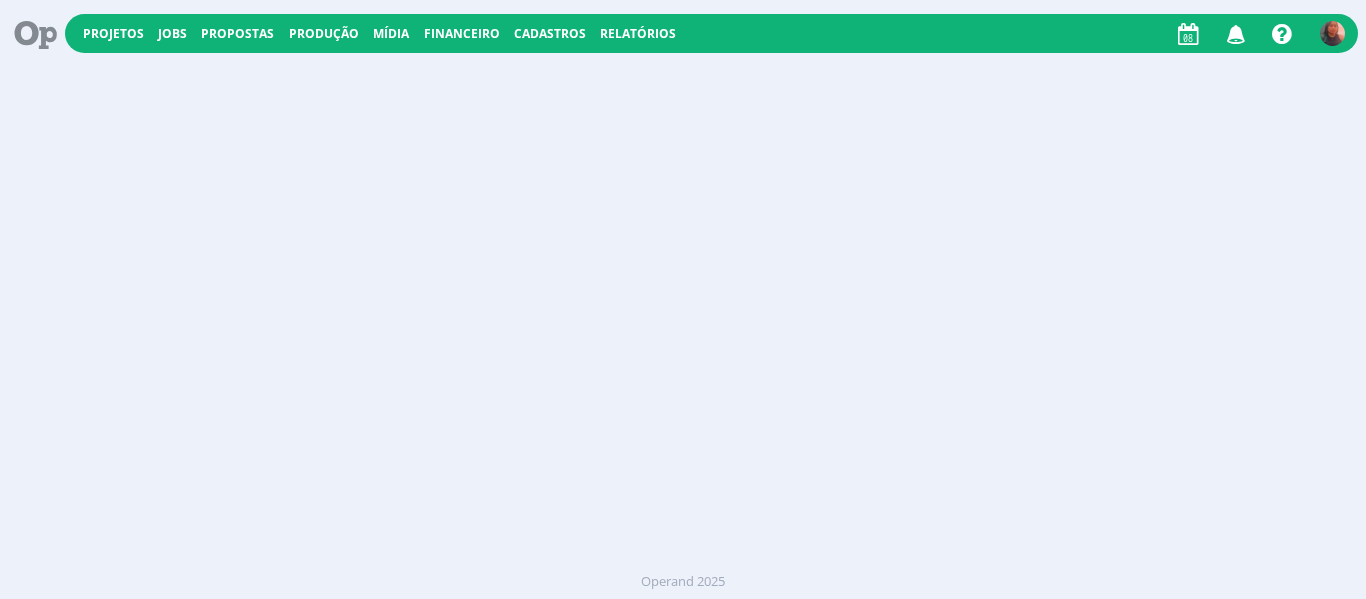 scroll, scrollTop: 0, scrollLeft: 0, axis: both 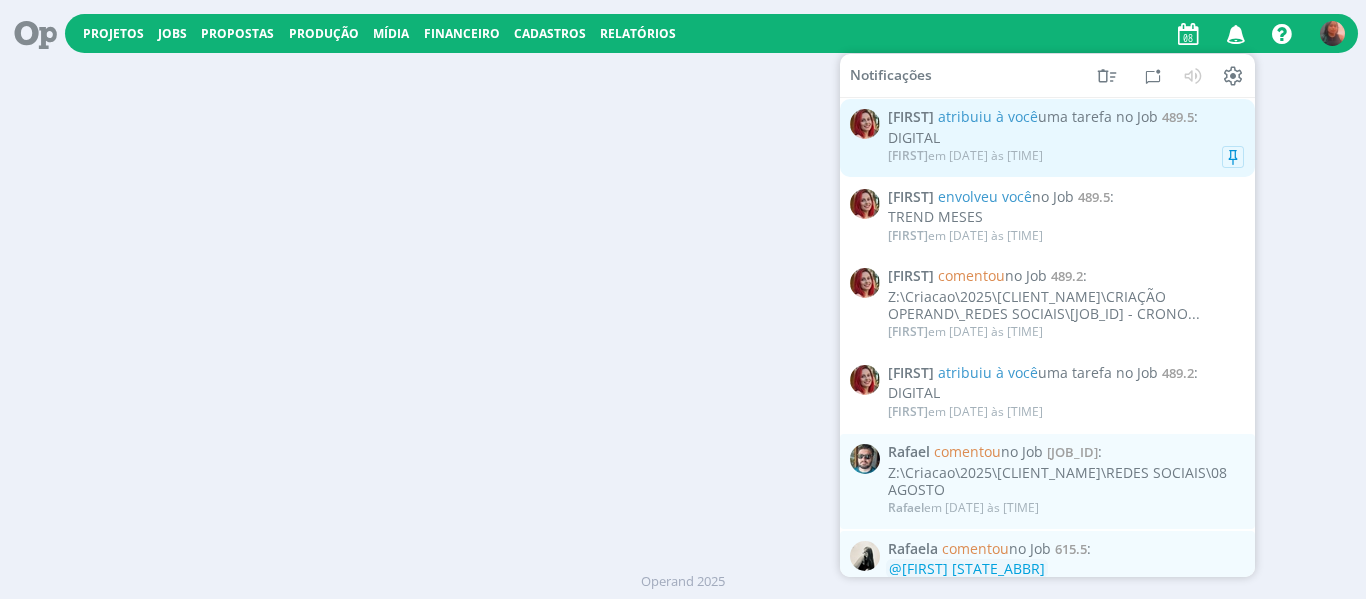 click on "DIGITAL" at bounding box center [1066, 138] 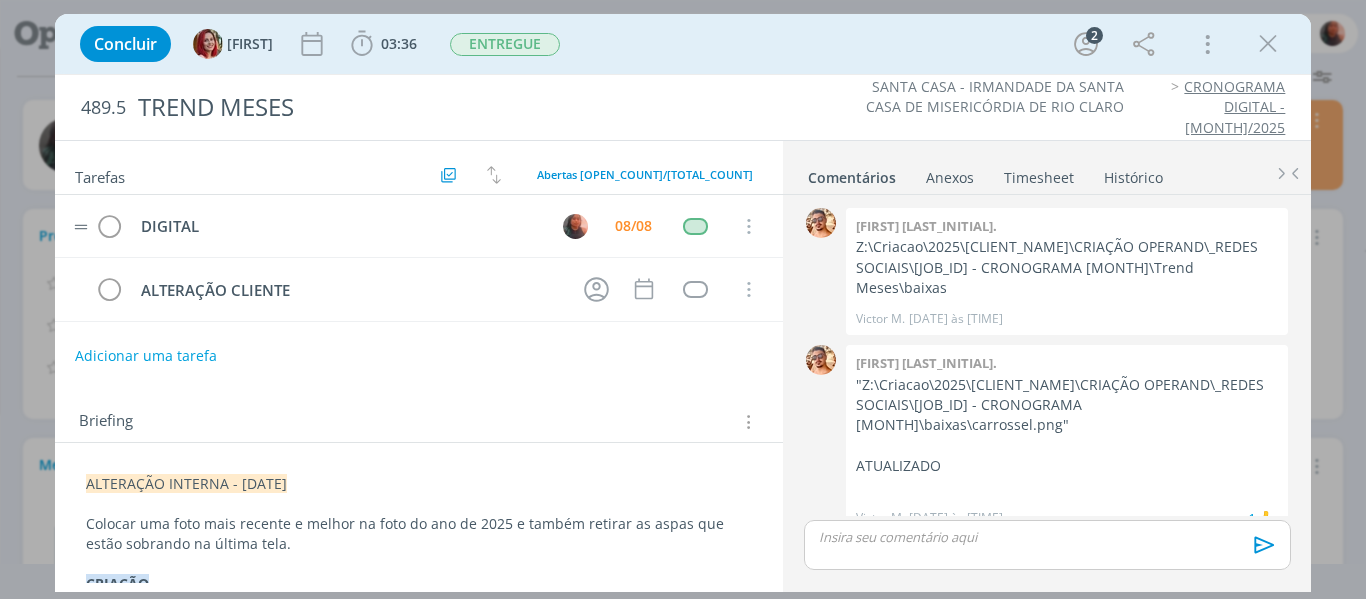 scroll, scrollTop: 77, scrollLeft: 0, axis: vertical 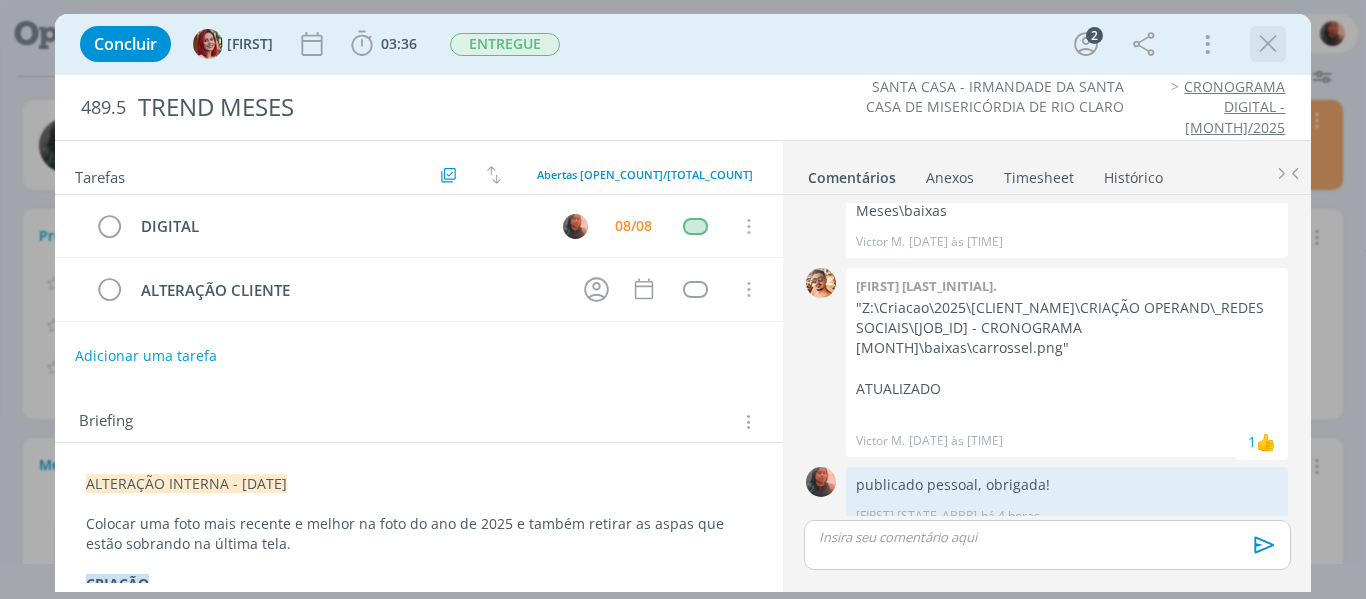 click at bounding box center (1268, 44) 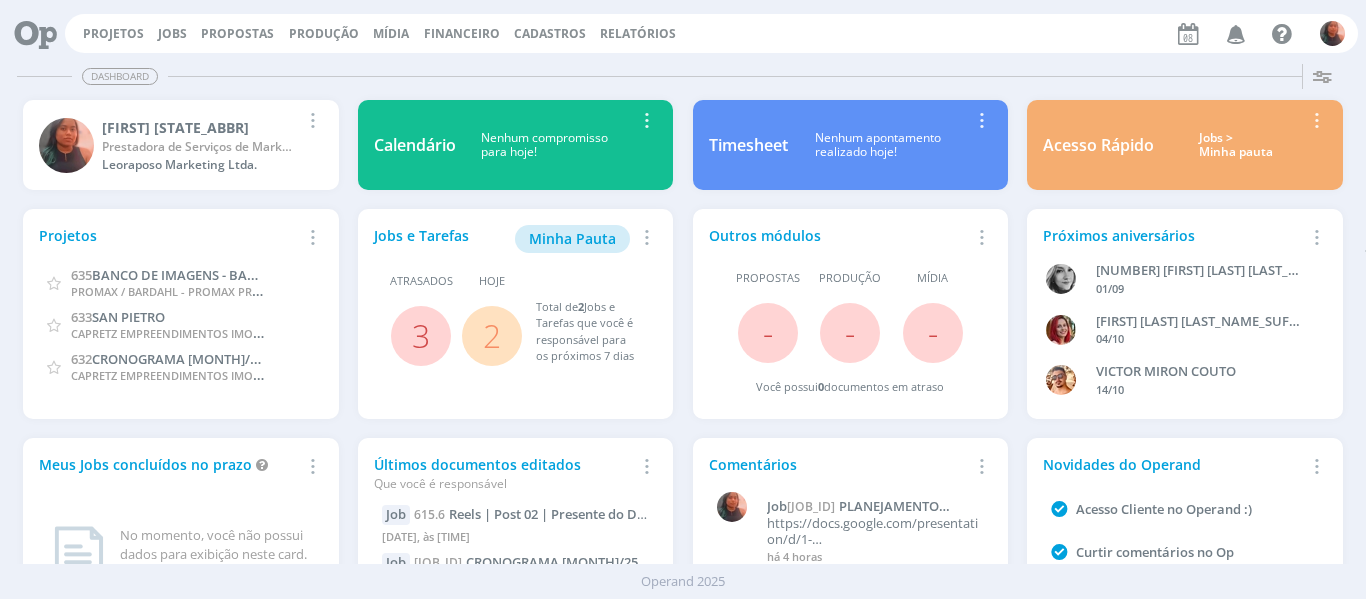 click at bounding box center (1236, 33) 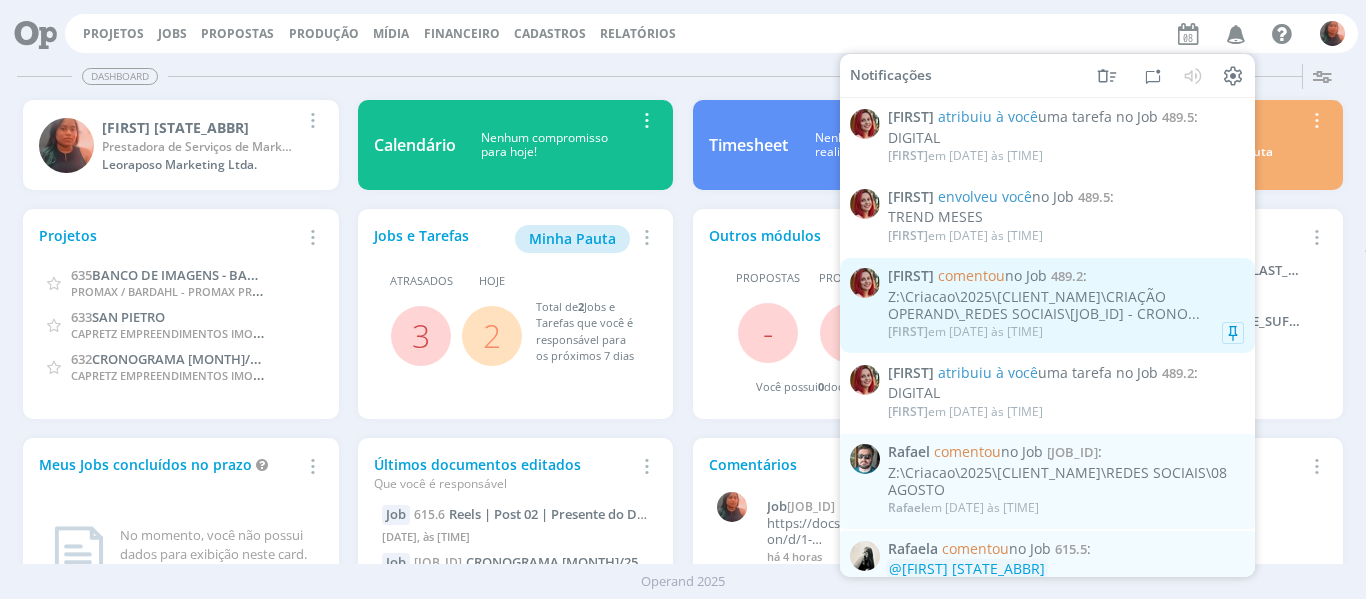 click on "[FIRST]
em [DATE] às [TIME]" at bounding box center (1066, 332) 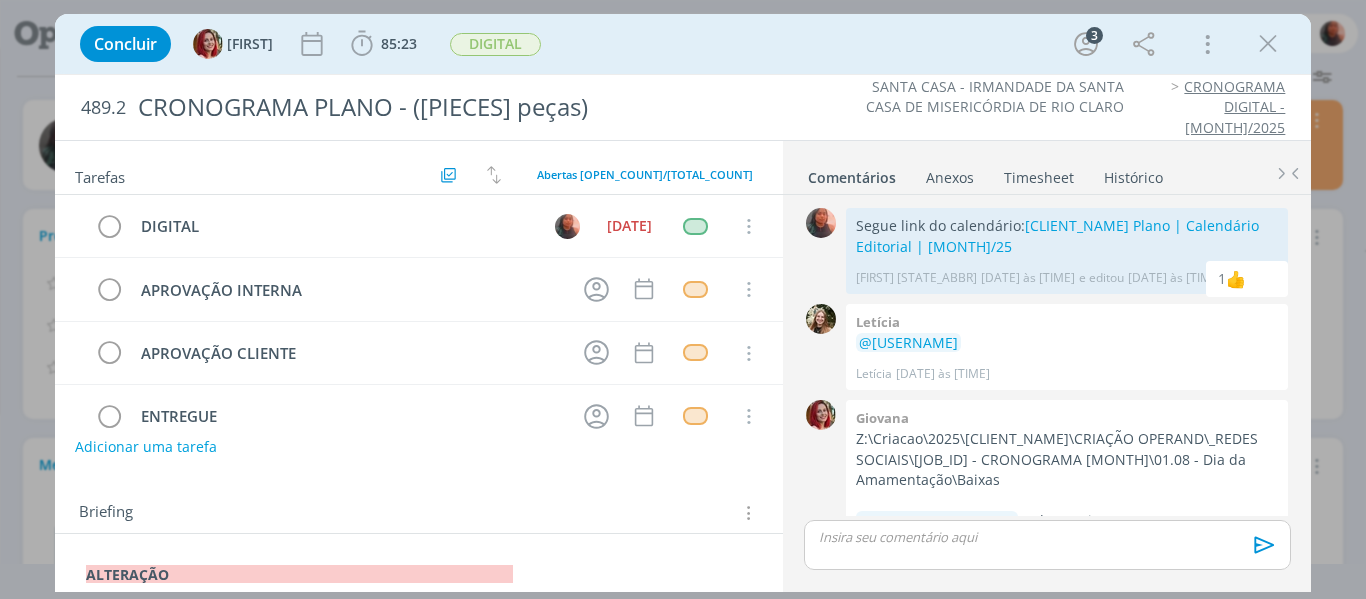 scroll, scrollTop: 57, scrollLeft: 0, axis: vertical 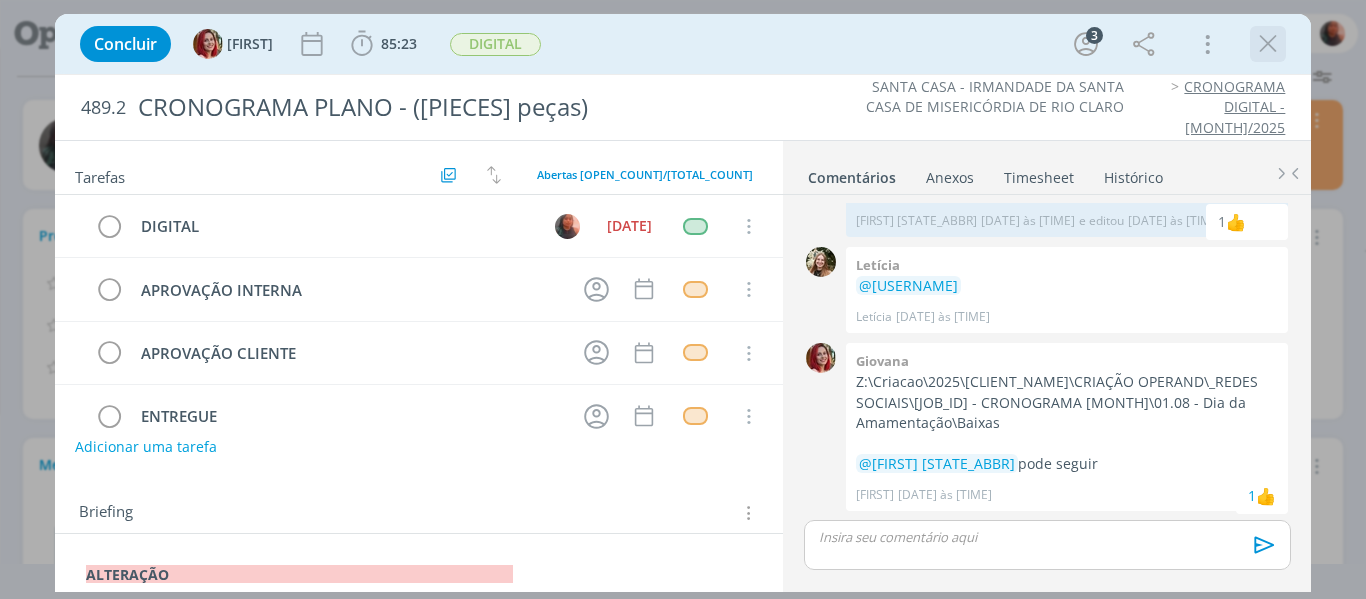 click at bounding box center (1268, 44) 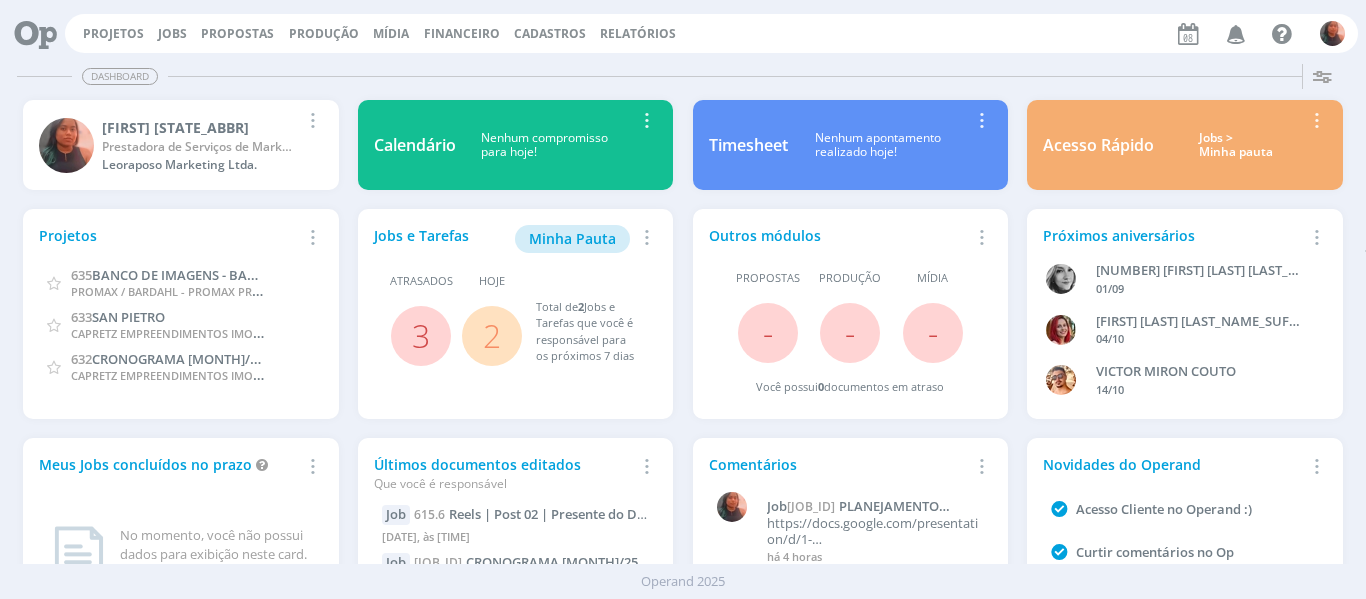 click at bounding box center [1236, 33] 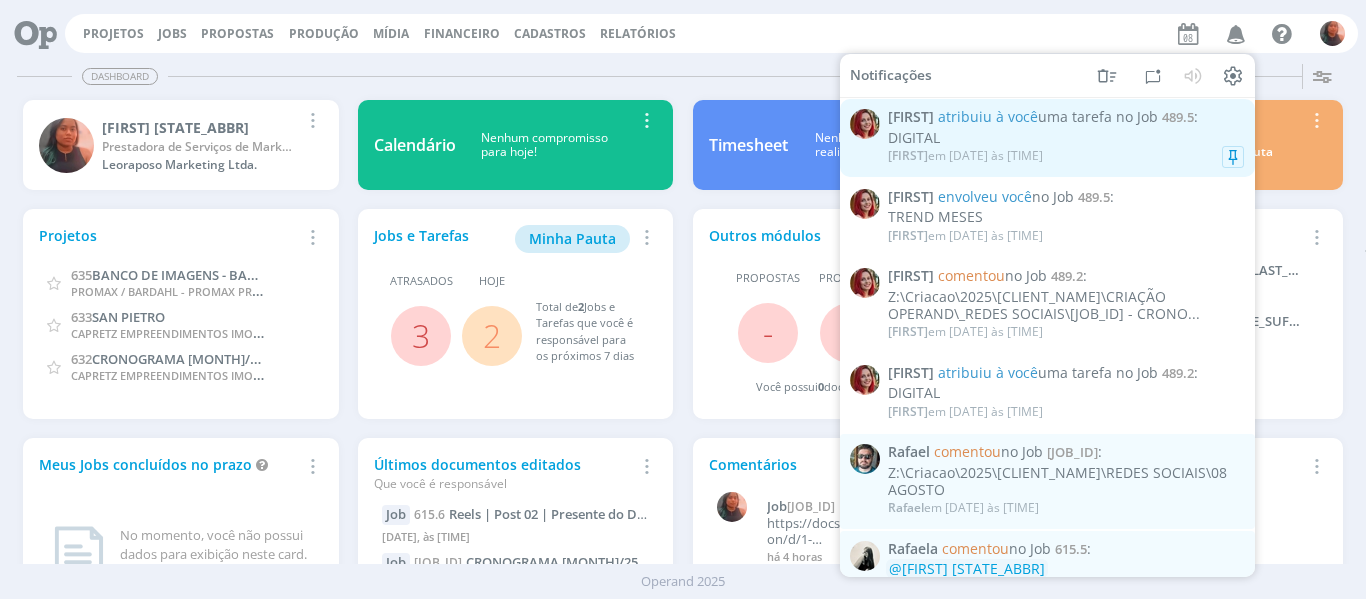 click on "[FIRST]
em [DATE] às [TIME]" at bounding box center (1066, 156) 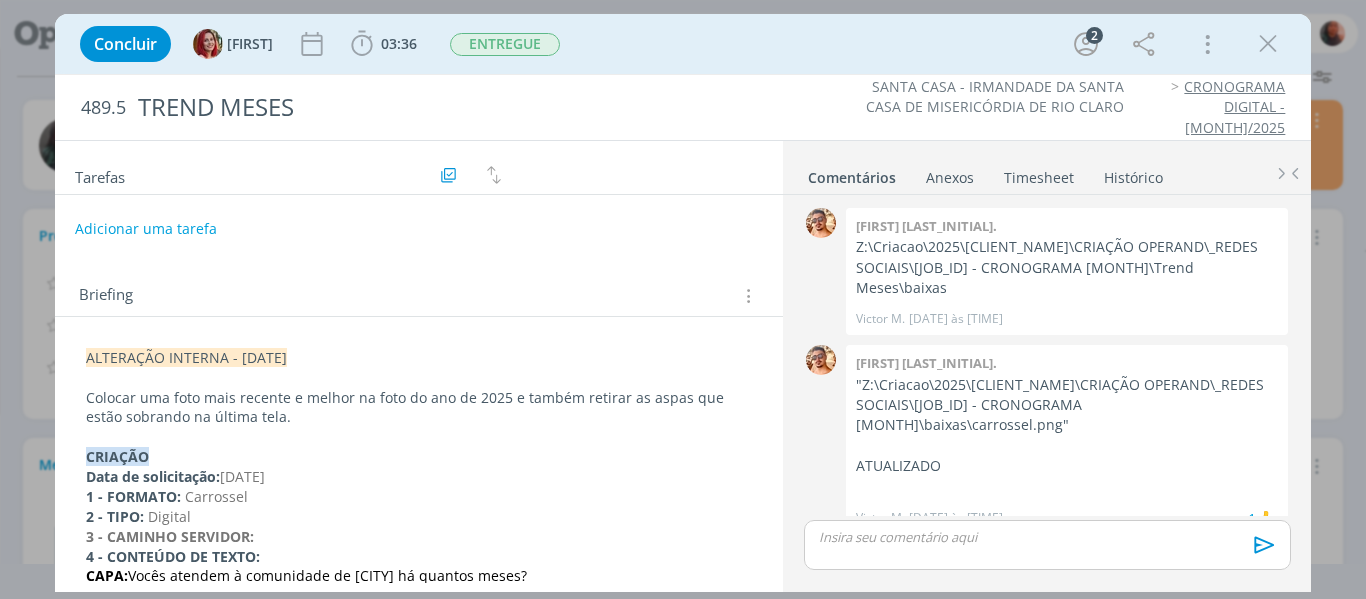scroll, scrollTop: 77, scrollLeft: 0, axis: vertical 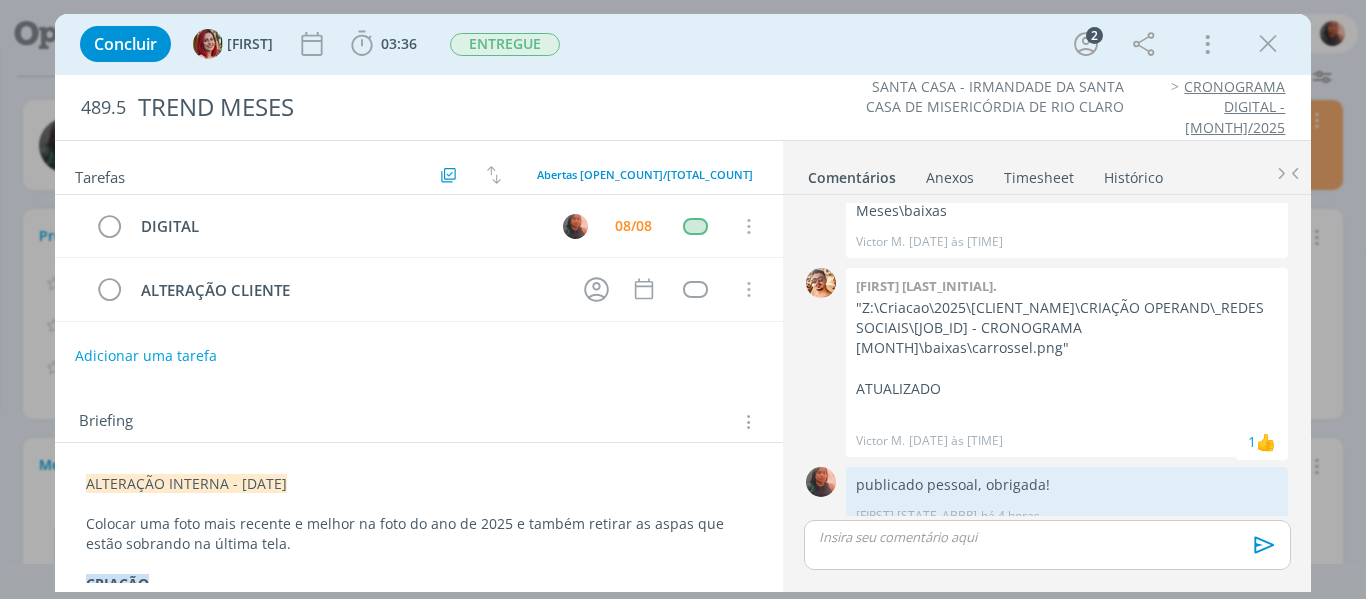 click on "Concluir
[FIRST]
[TIME]
Iniciar
Apontar
Data * [DATE] Horas * [TIME] Tarefa Selecione a tarefa Descrição *  Retrabalho  Apontar Realizado Estimado [HOURS] / [HOURS] ENTREGUE [NUMBER] Mais Informações
Copiar Link
Duplicar Job Mover Job de Projeto Exportar/Imprimir Job
Cancelar" at bounding box center (683, 44) 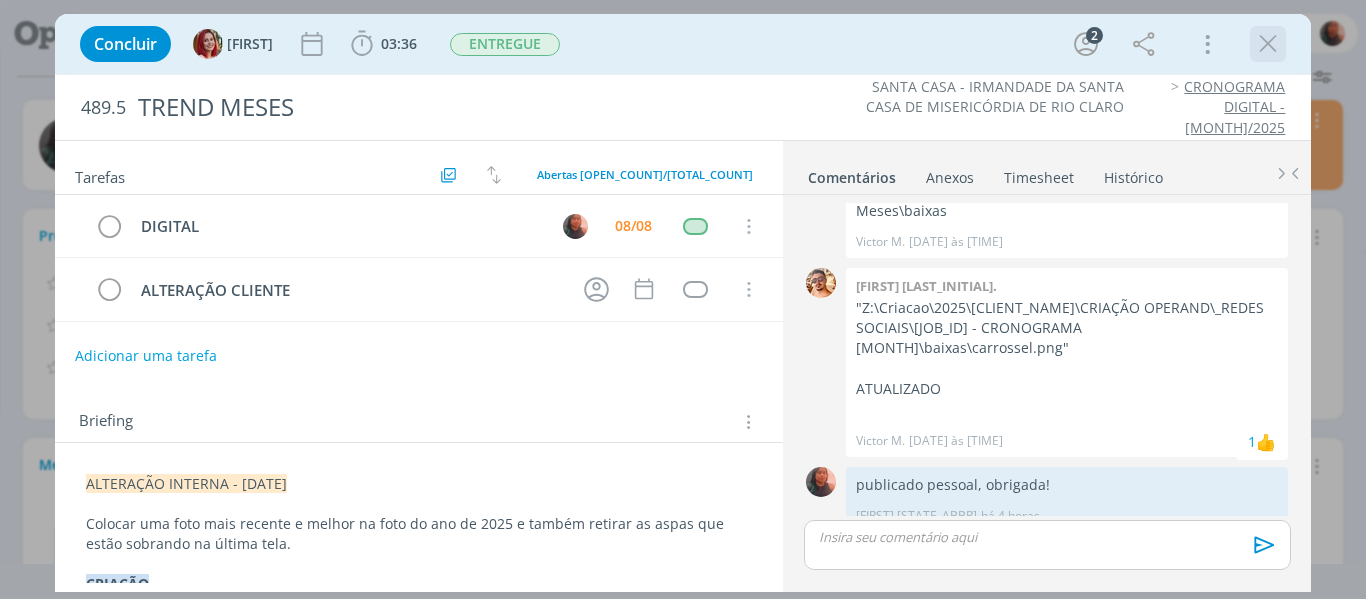 click at bounding box center (1268, 44) 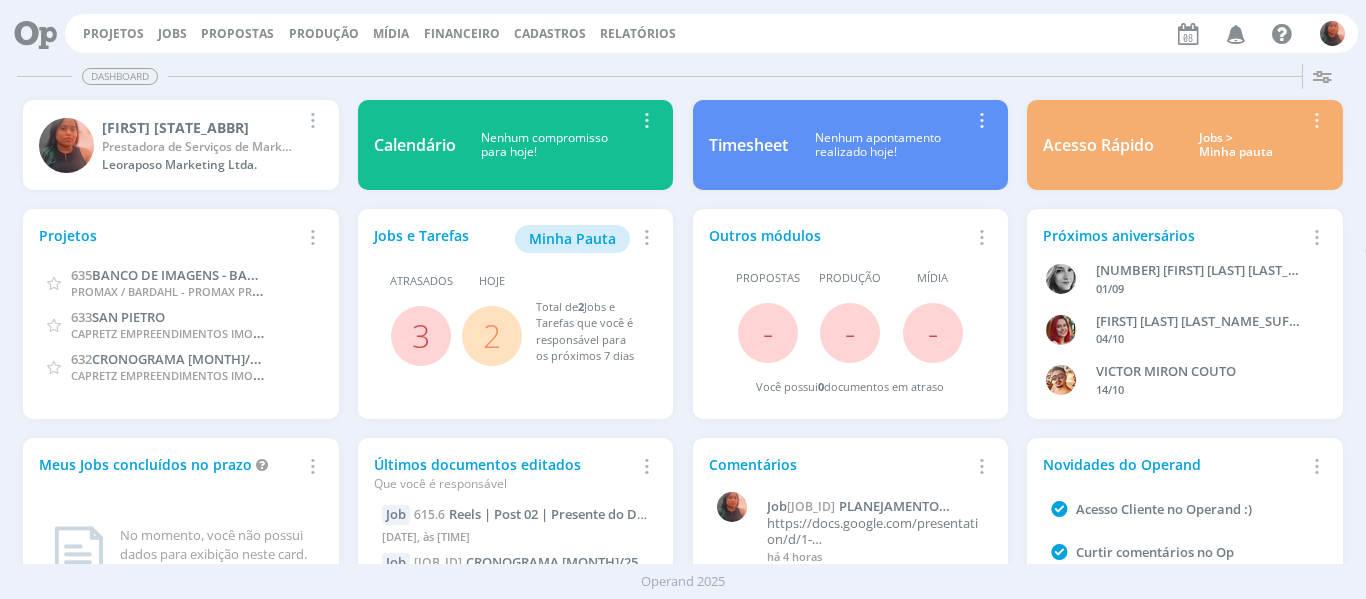click at bounding box center (1236, 33) 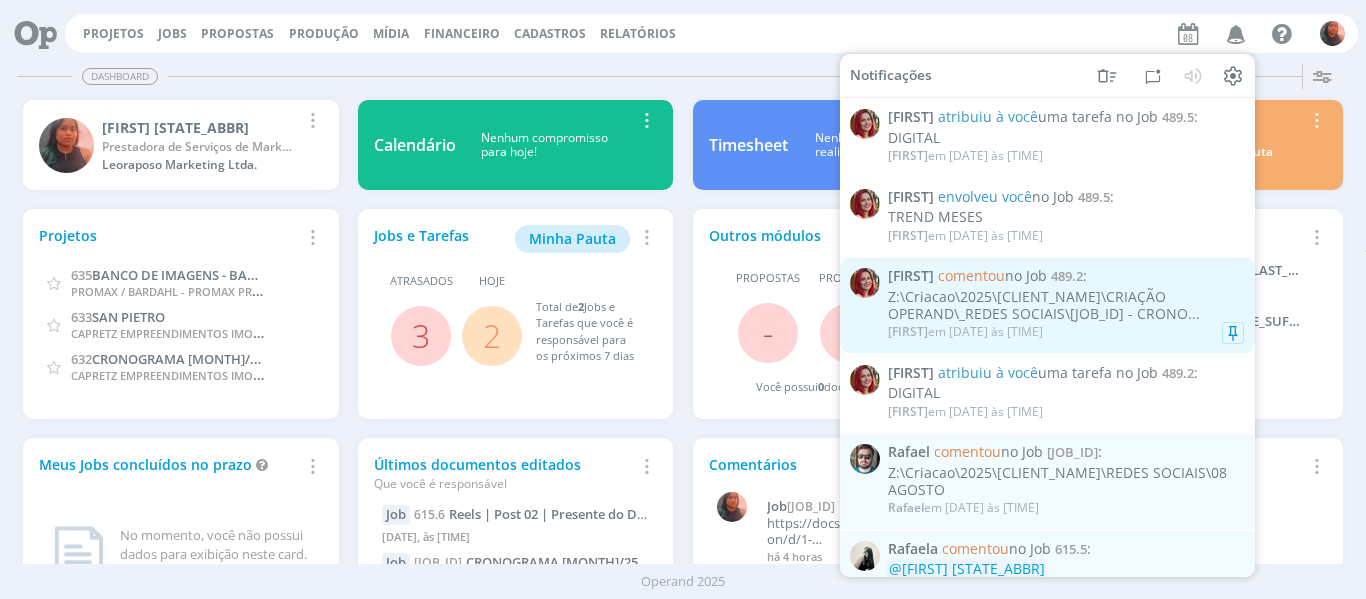 click on "Z:\Criacao\2025\[CLIENT_NAME]\CRIAÇÃO OPERAND\_REDES SOCIAIS\[JOB_ID] - CRONO..." at bounding box center [1066, 306] 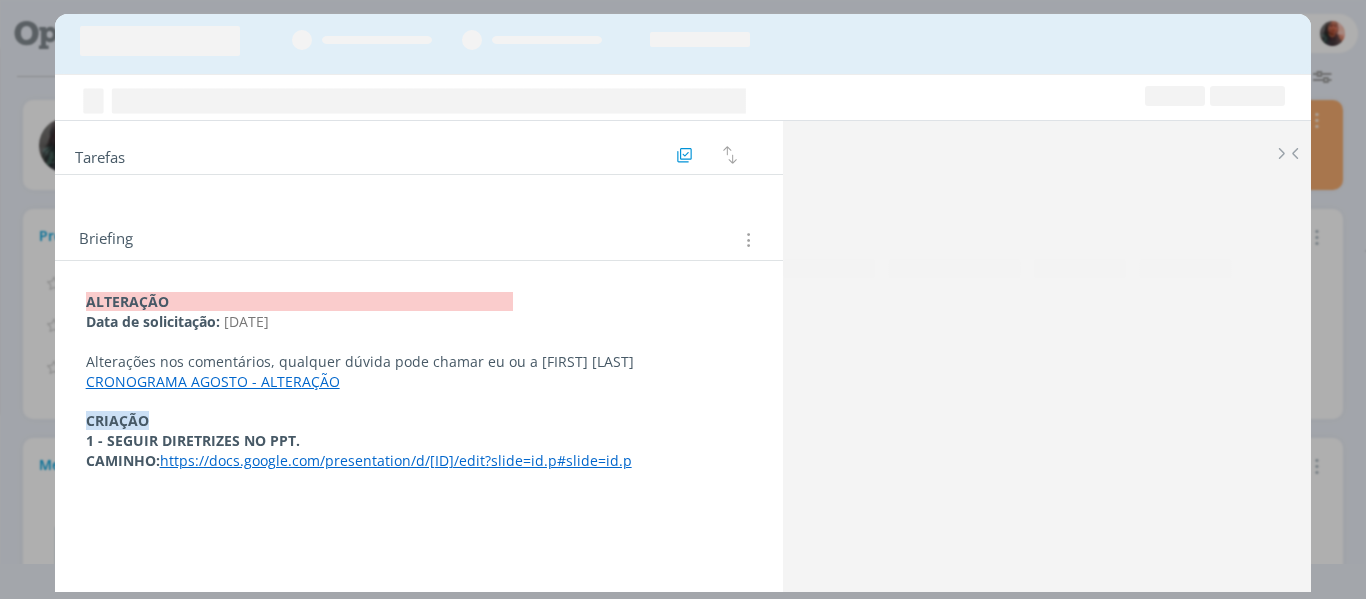 scroll, scrollTop: 57, scrollLeft: 0, axis: vertical 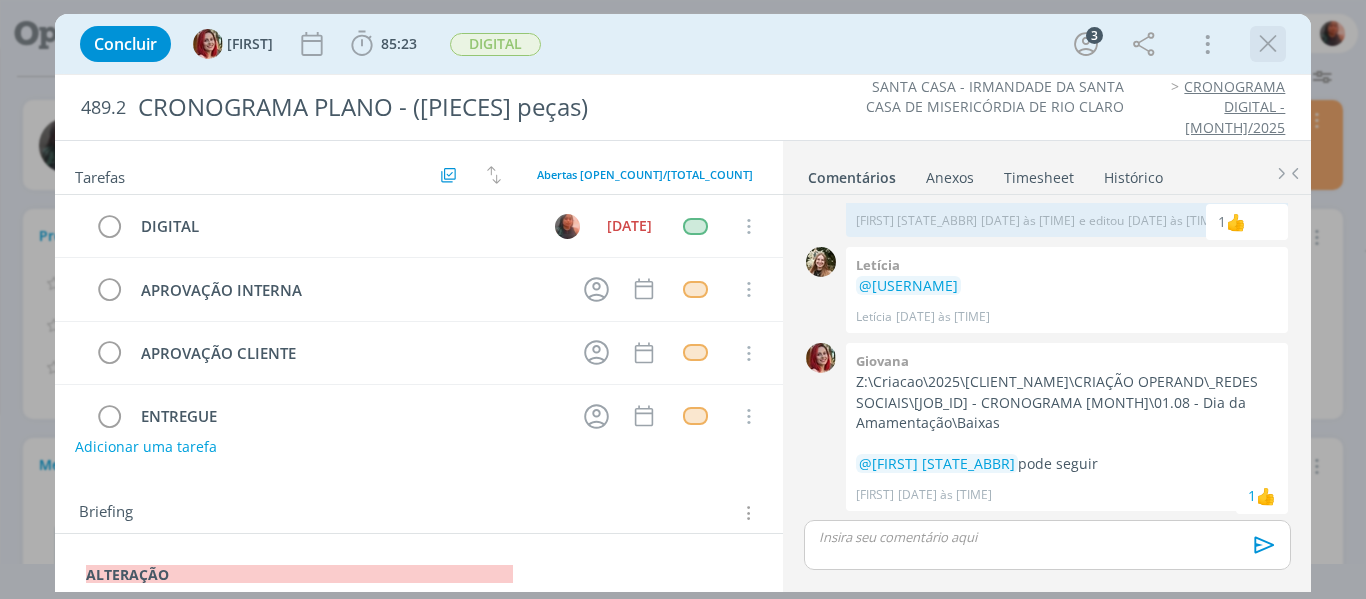 click at bounding box center [1268, 44] 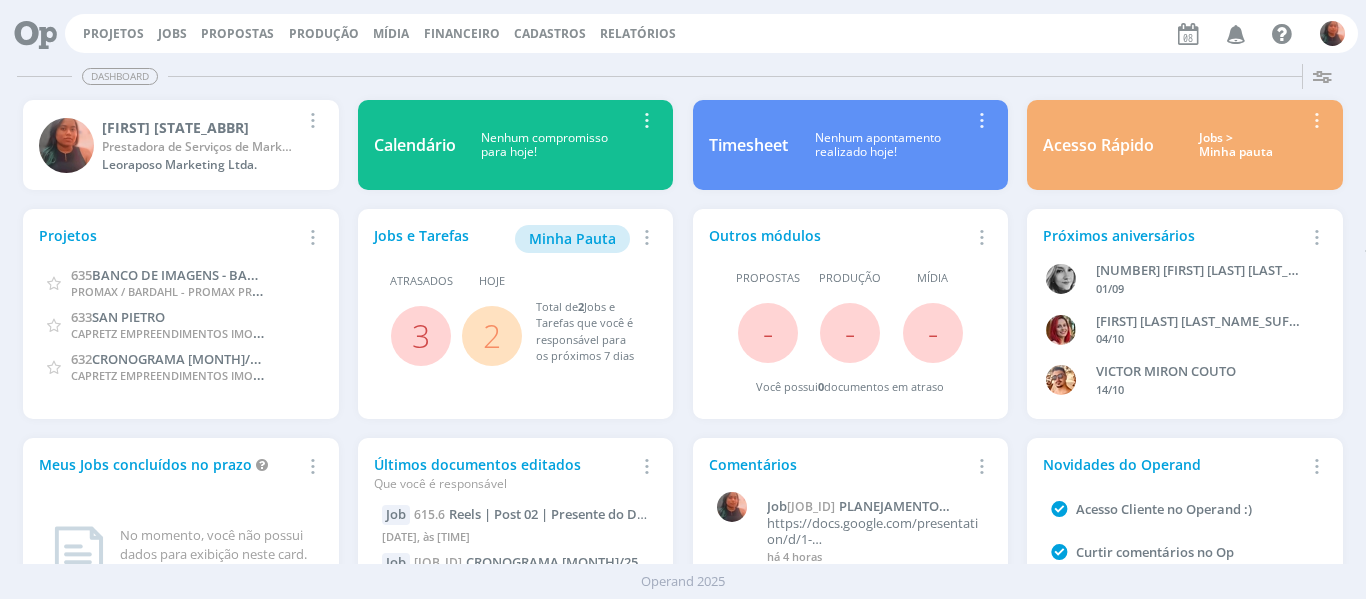 click at bounding box center [1236, 33] 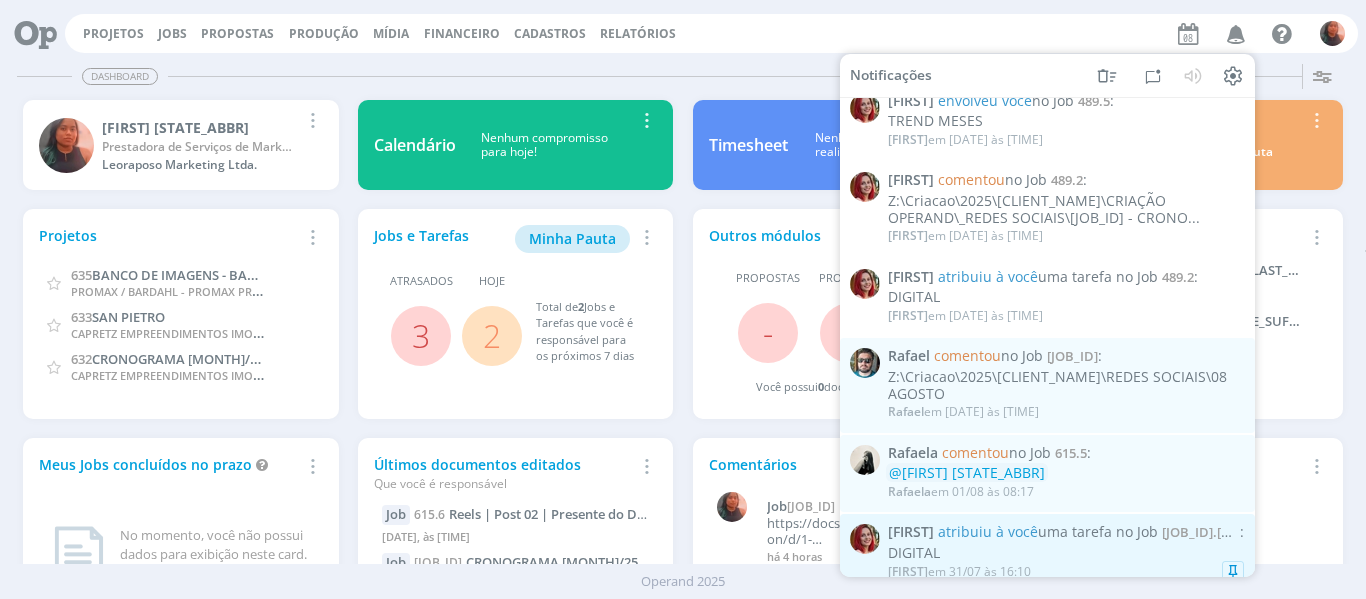 scroll, scrollTop: 0, scrollLeft: 0, axis: both 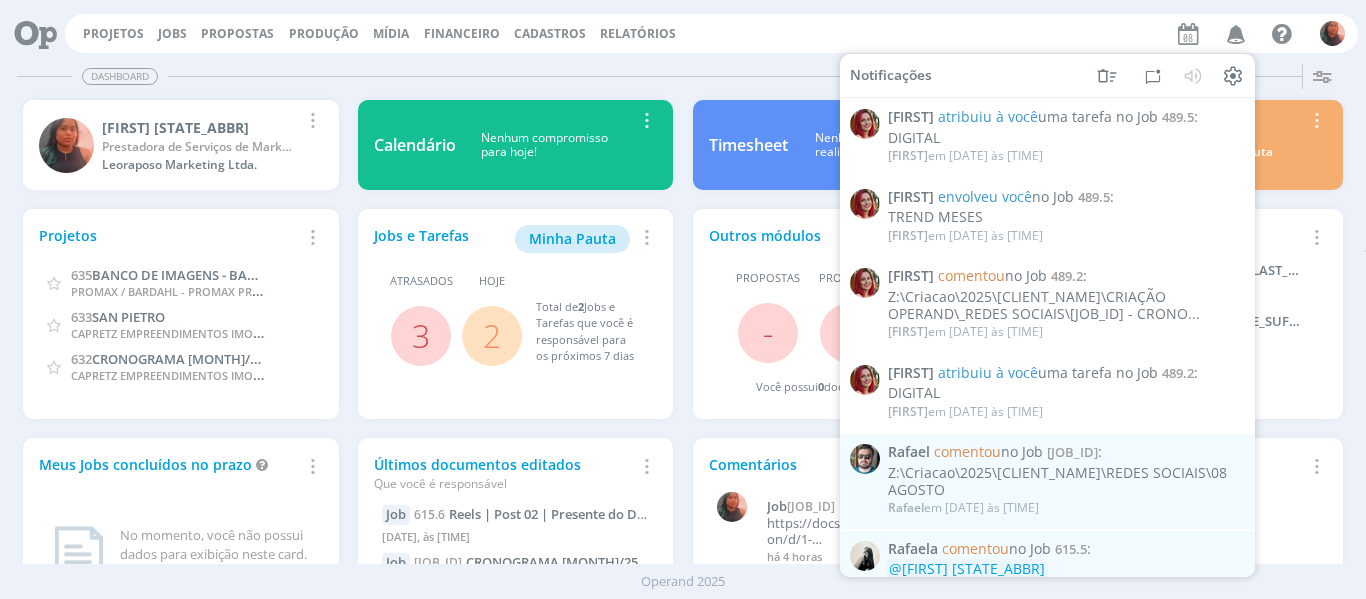 click on "Dashboard" at bounding box center [683, 76] 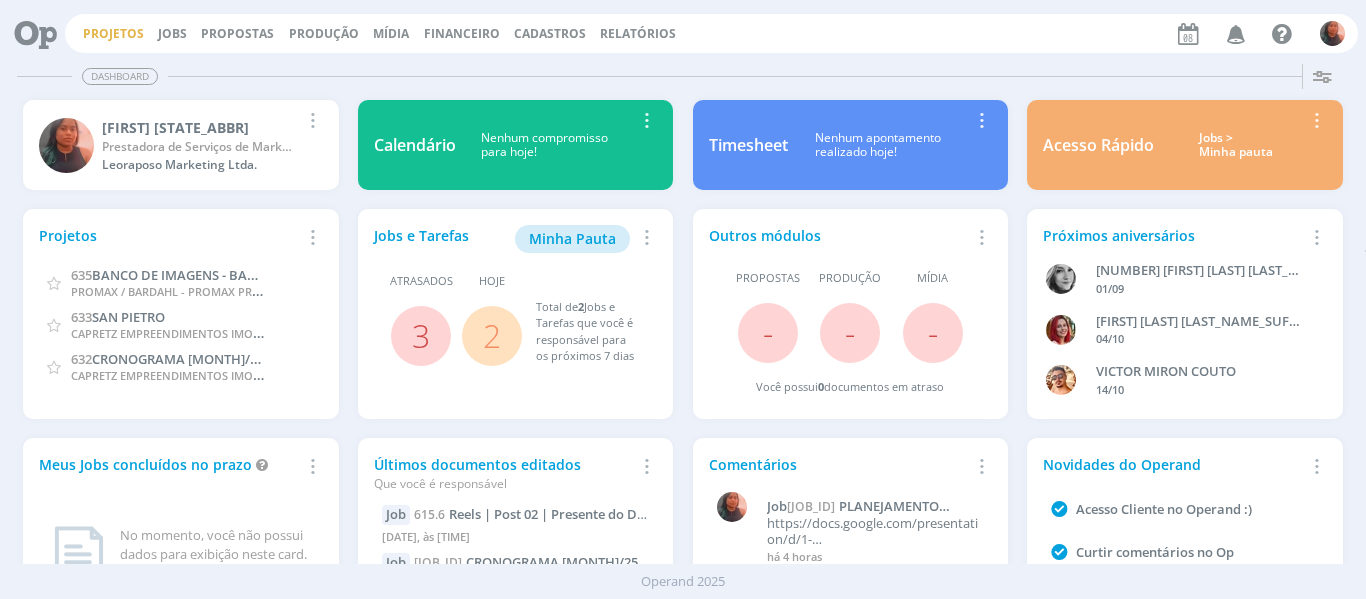 click on "Projetos" at bounding box center [113, 33] 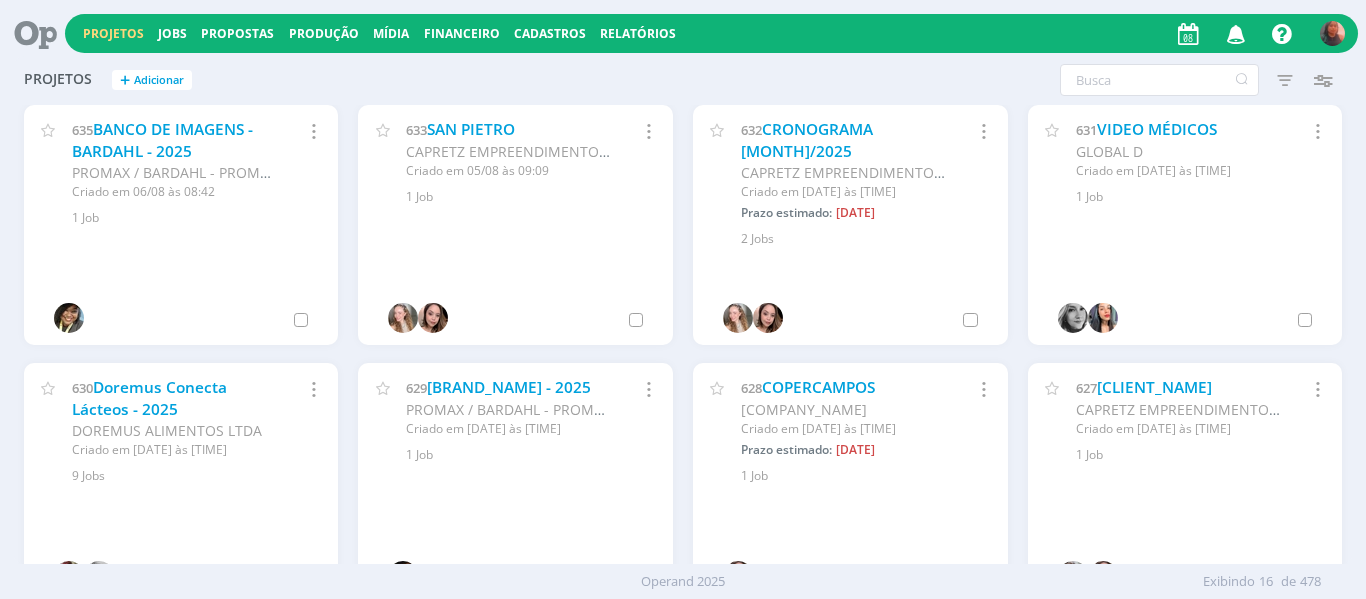 click on "Jobs" at bounding box center (172, 34) 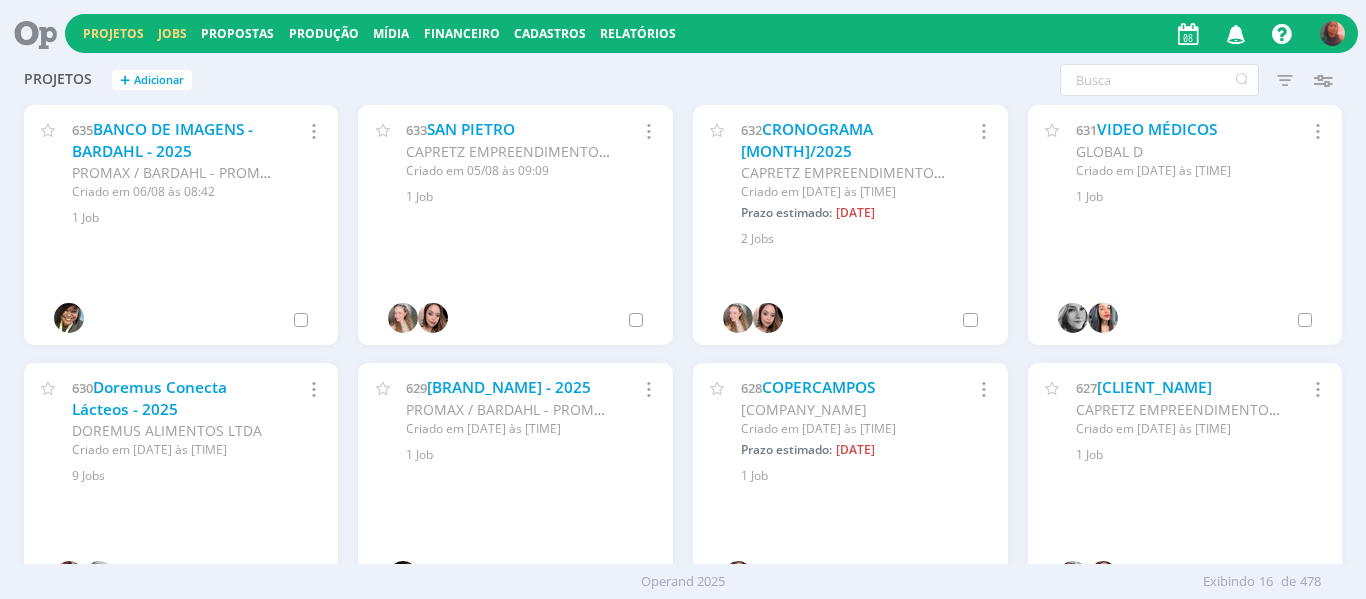 click on "Jobs" at bounding box center [172, 33] 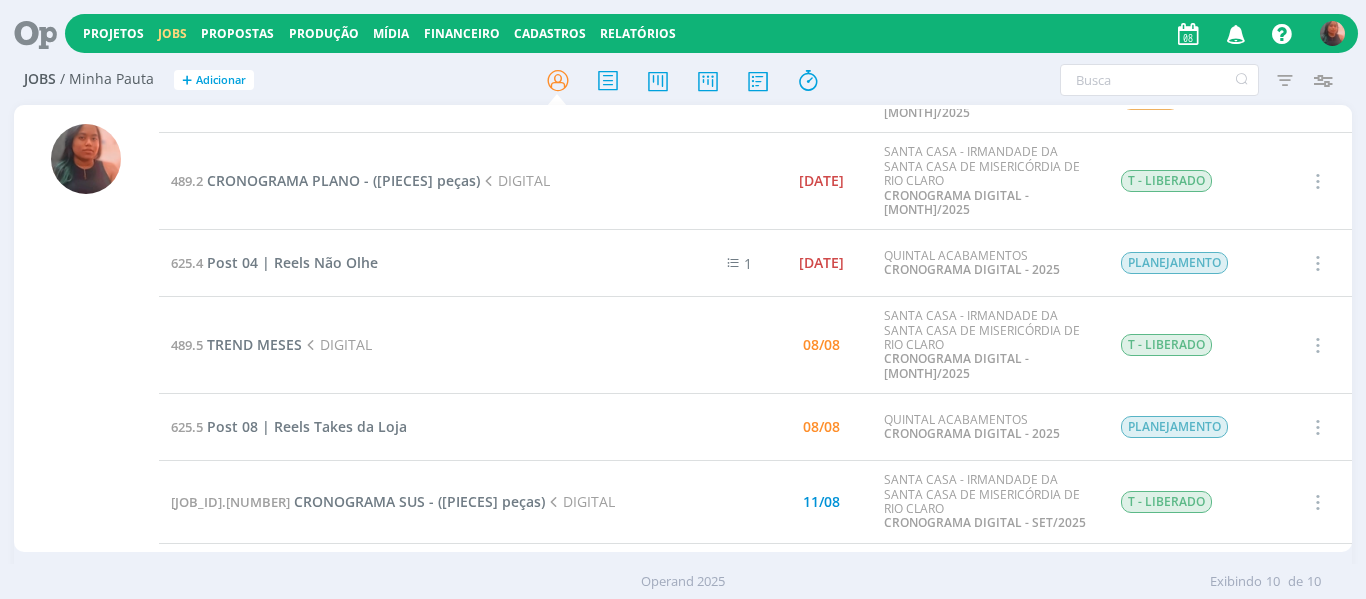 scroll, scrollTop: 0, scrollLeft: 0, axis: both 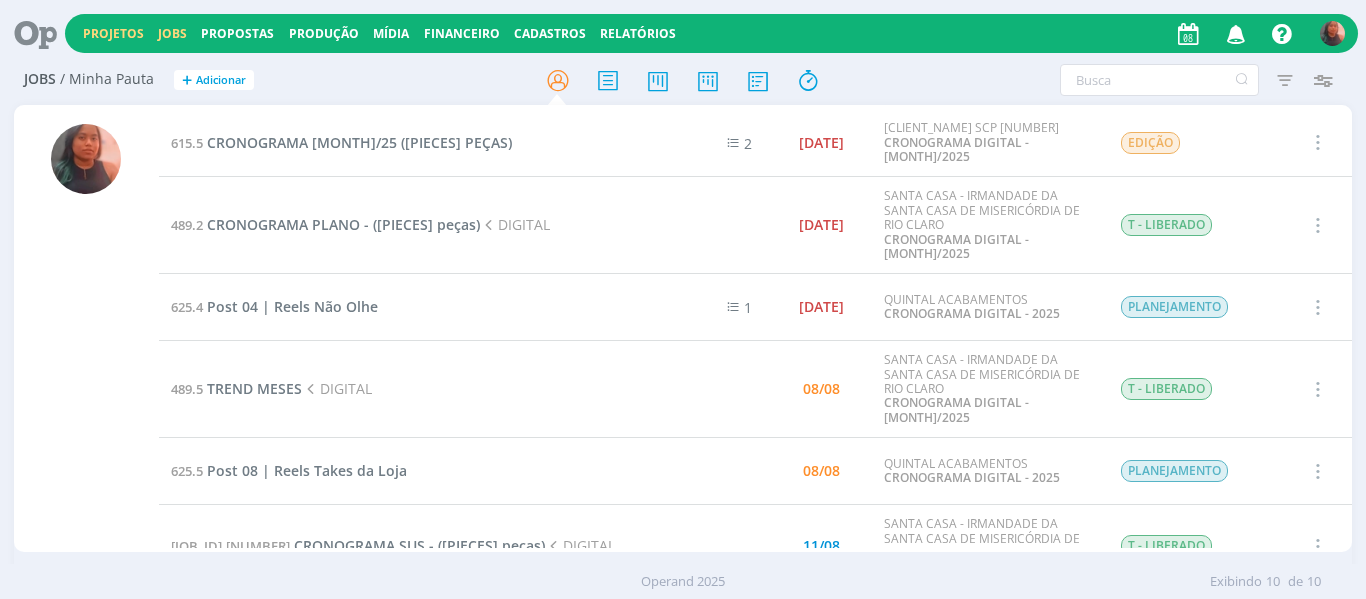click on "Projetos" at bounding box center [113, 33] 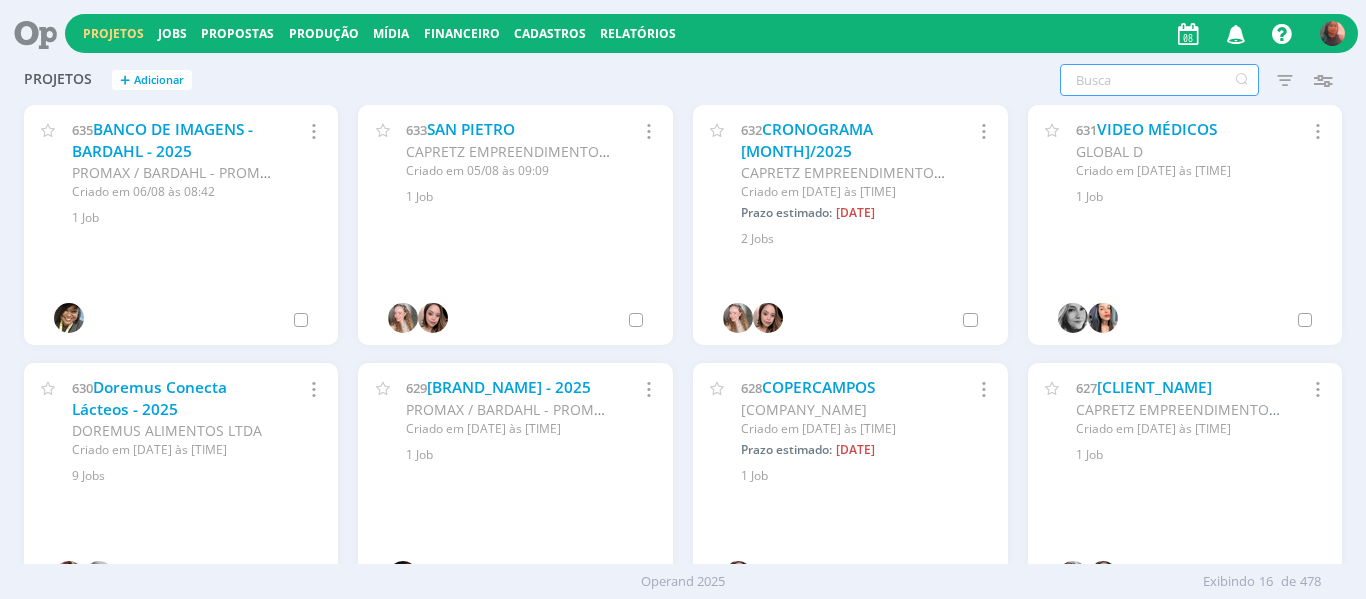 click at bounding box center (1159, 80) 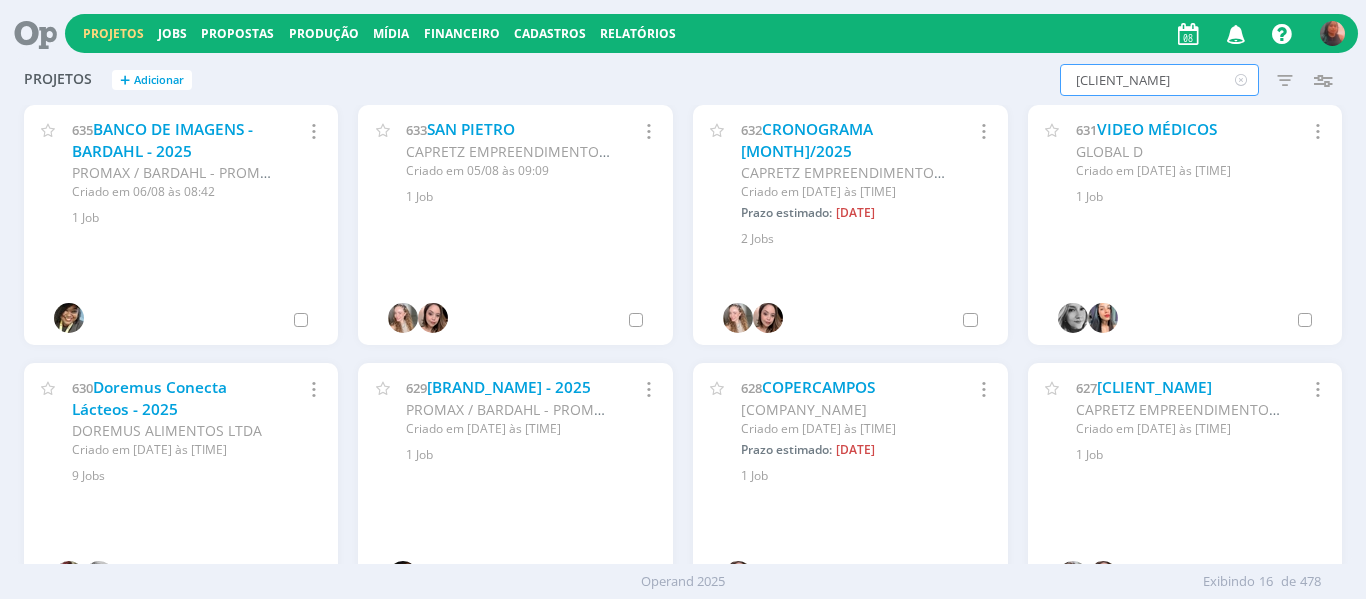 type on "[CLIENT_NAME]" 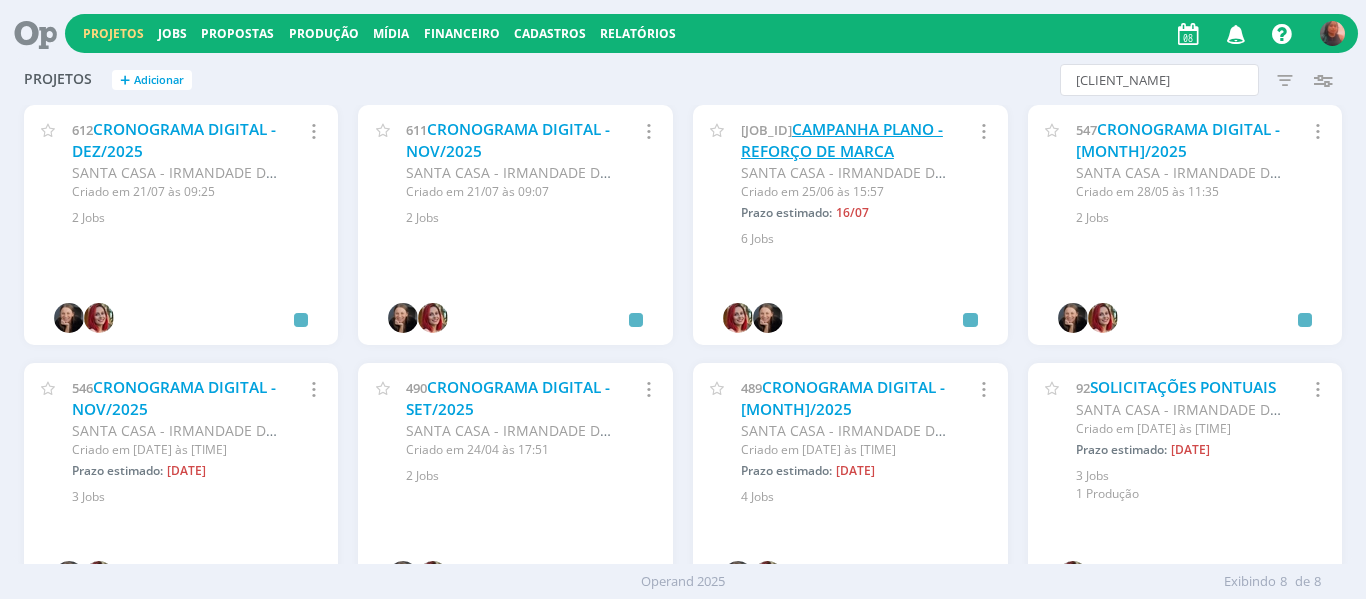 click on "CAMPANHA PLANO - REFORÇO DE MARCA" at bounding box center [842, 140] 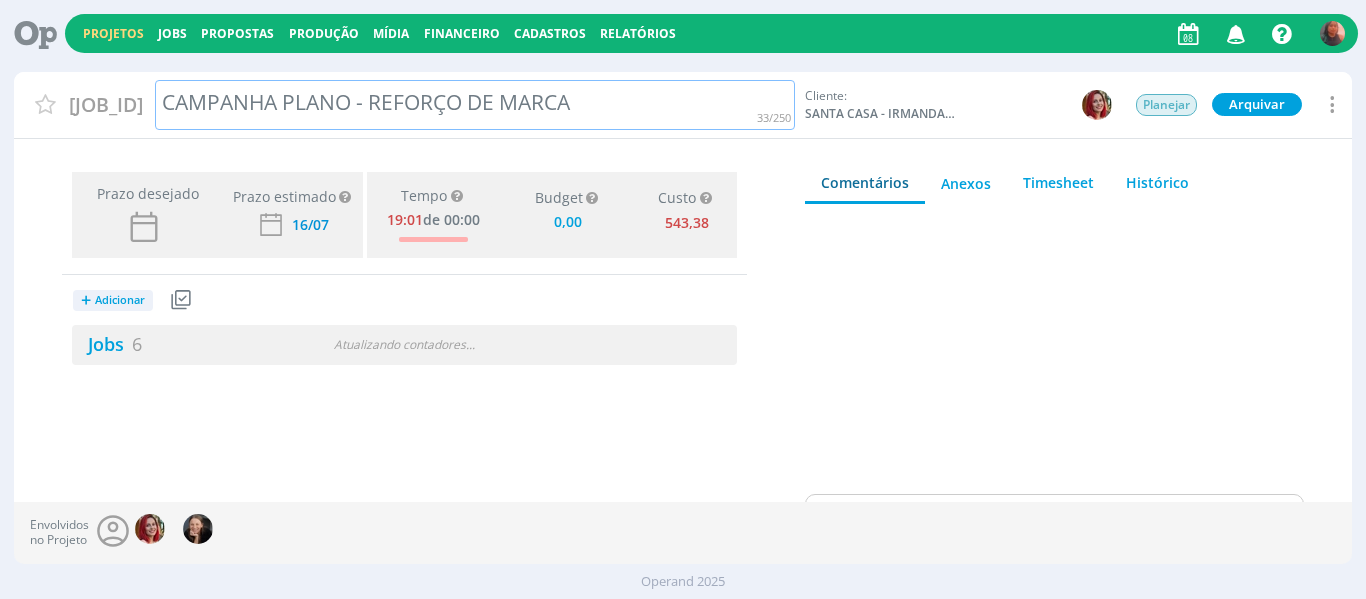 click on "CAMPANHA PLANO - REFORÇO DE MARCA" at bounding box center [474, 105] 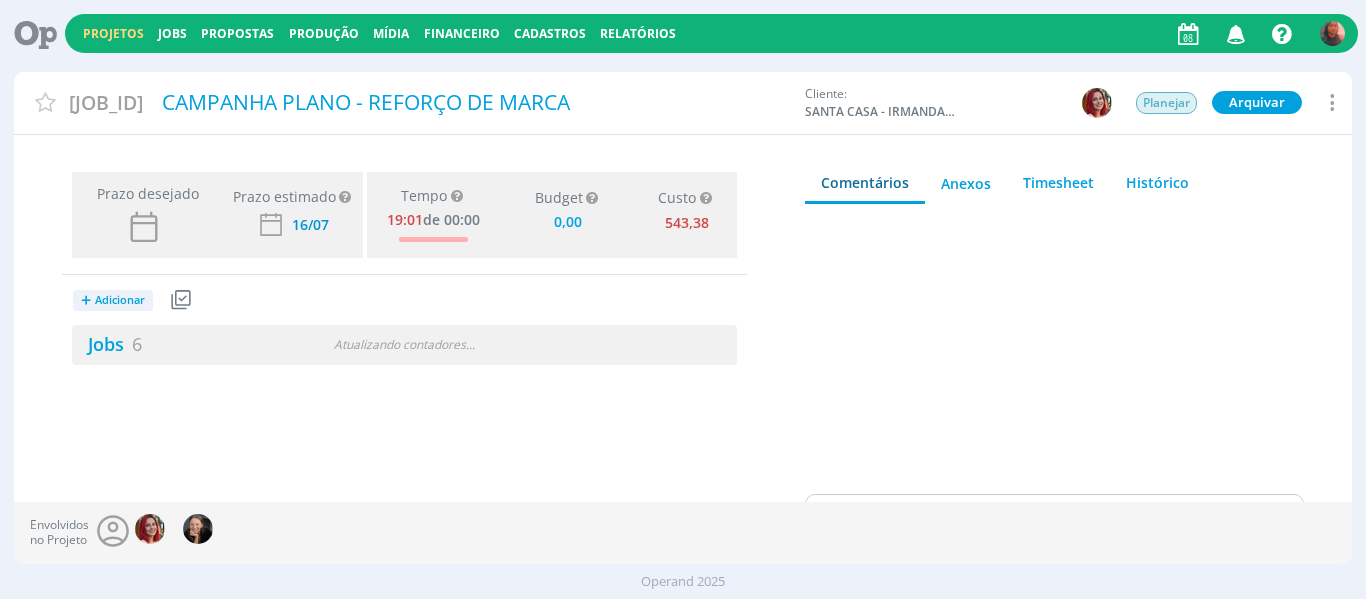 type on "0,00" 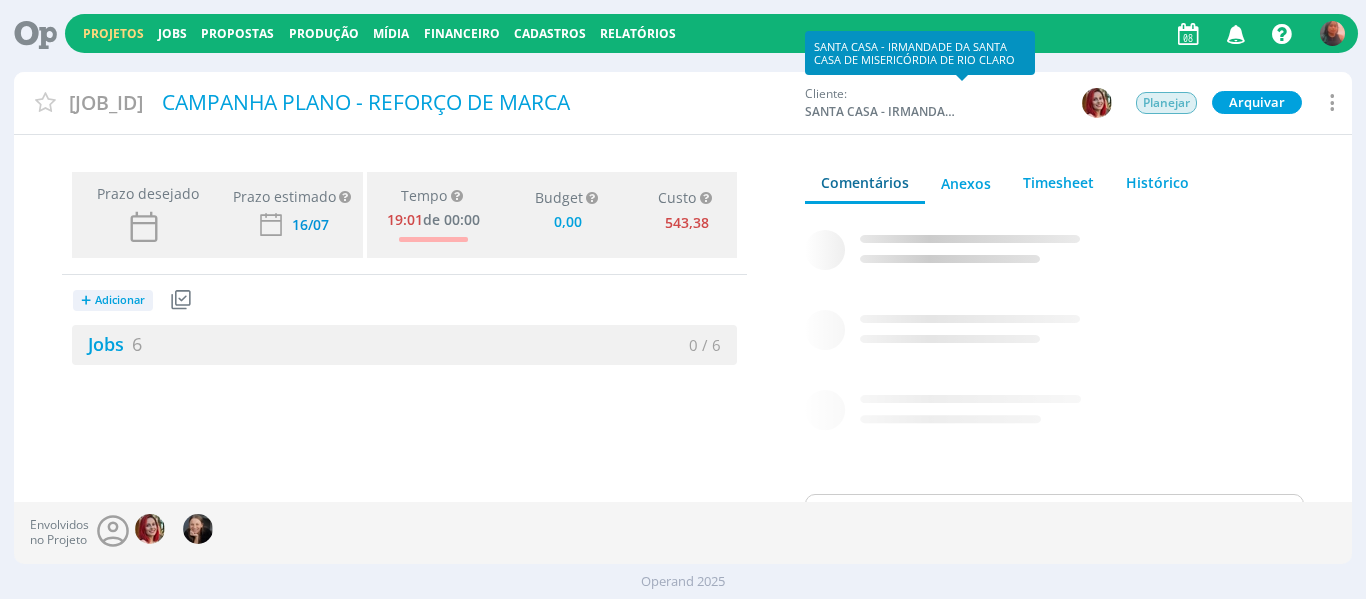 click on "Cliente: [CLIENT_NAME] - [FULL_CLIENT_NAME]" at bounding box center (962, 103) 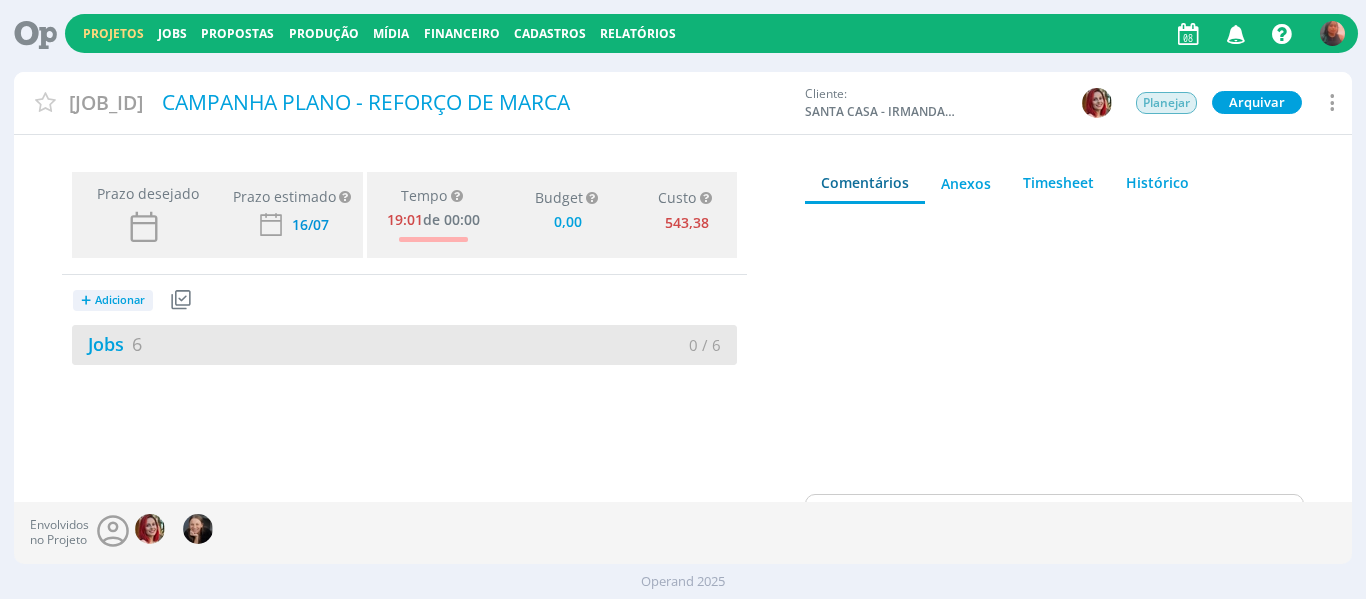click on "Jobs 6" at bounding box center (238, 344) 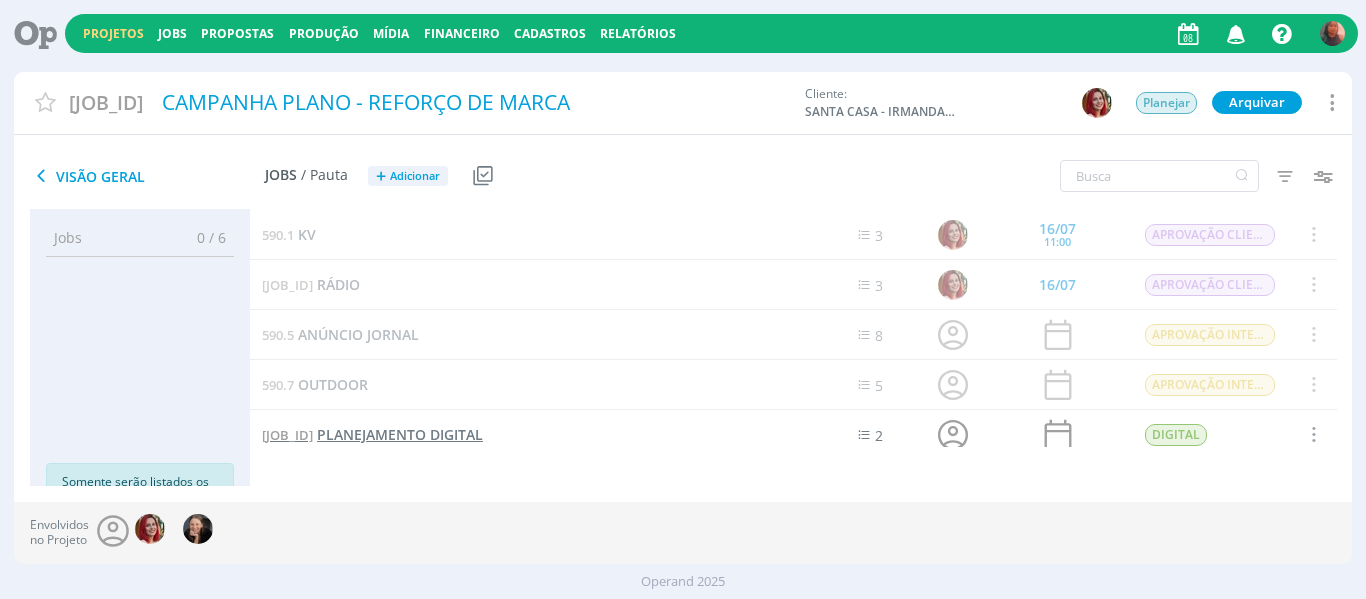 click on "PLANEJAMENTO DIGITAL" at bounding box center (400, 434) 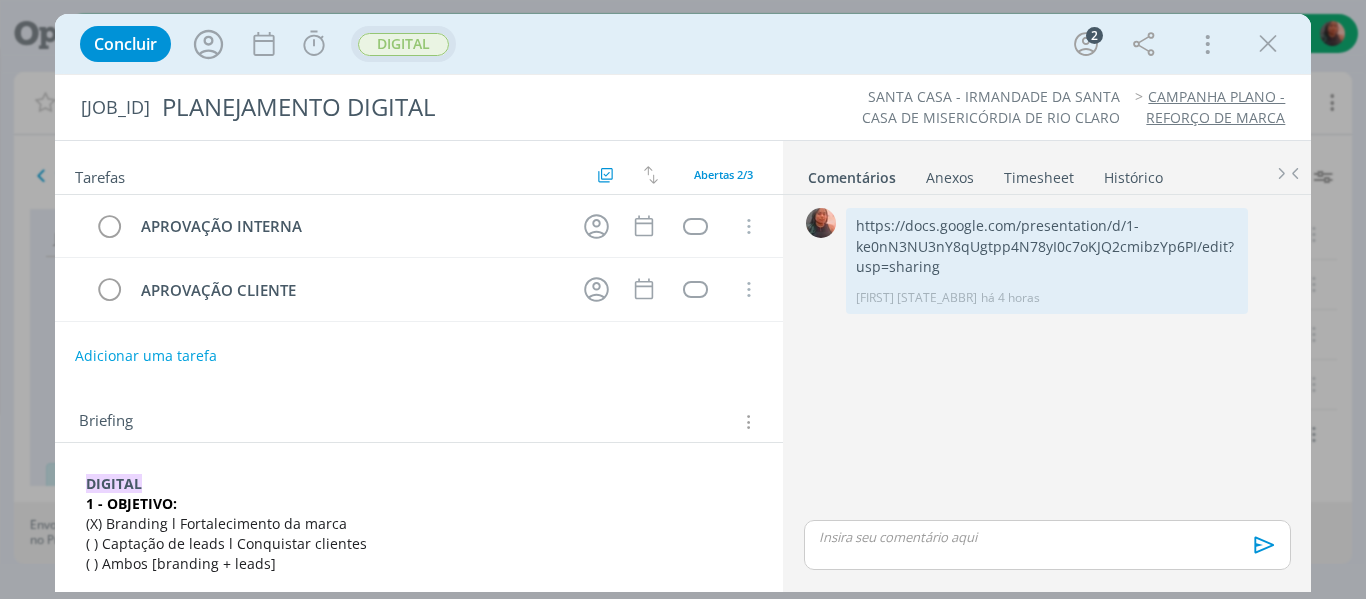 click on "DIGITAL" at bounding box center [403, 44] 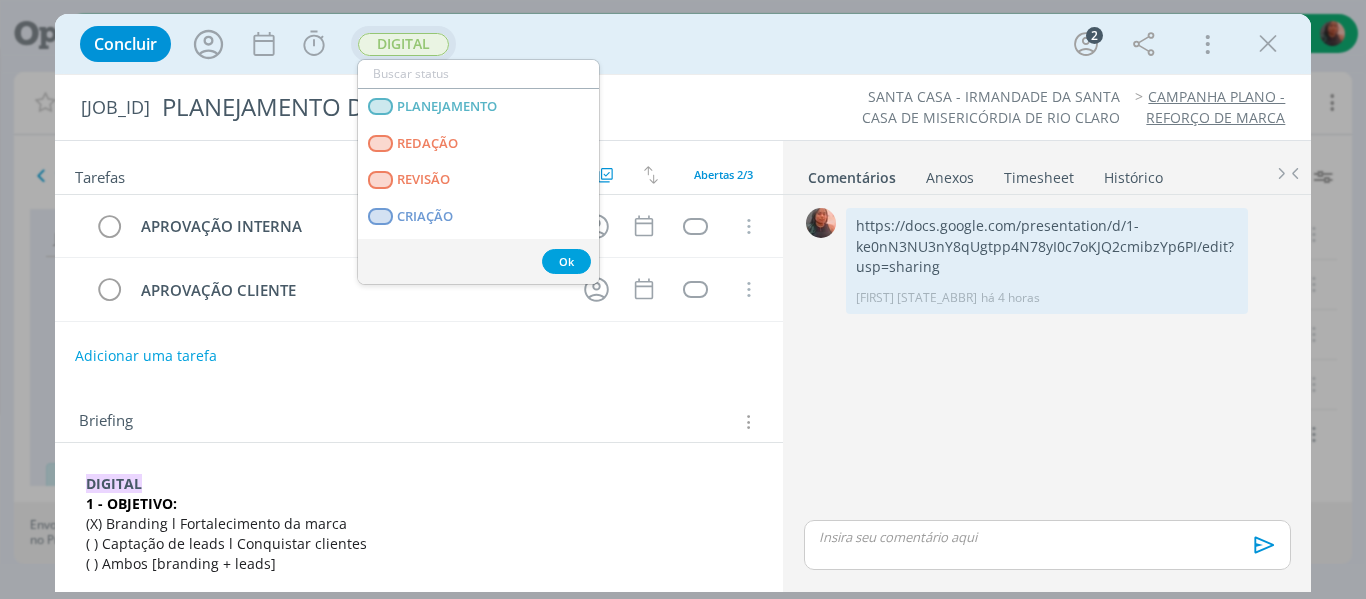 click on "DIGITAL" at bounding box center (403, 44) 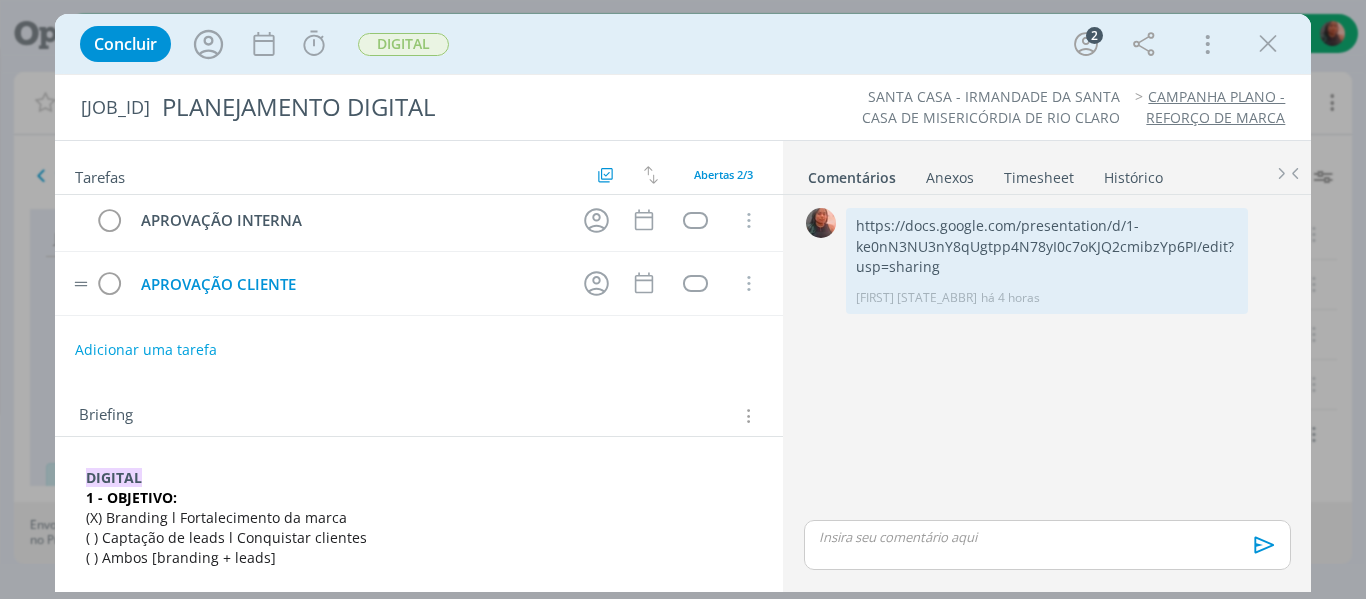 scroll, scrollTop: 0, scrollLeft: 0, axis: both 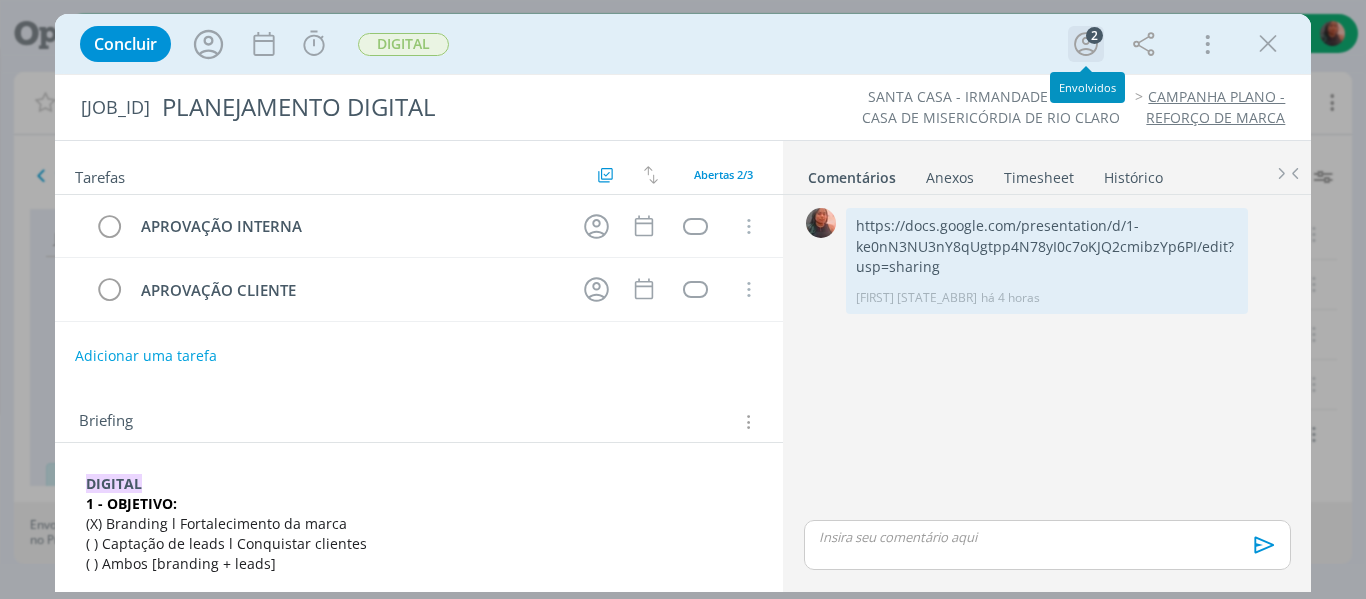 click 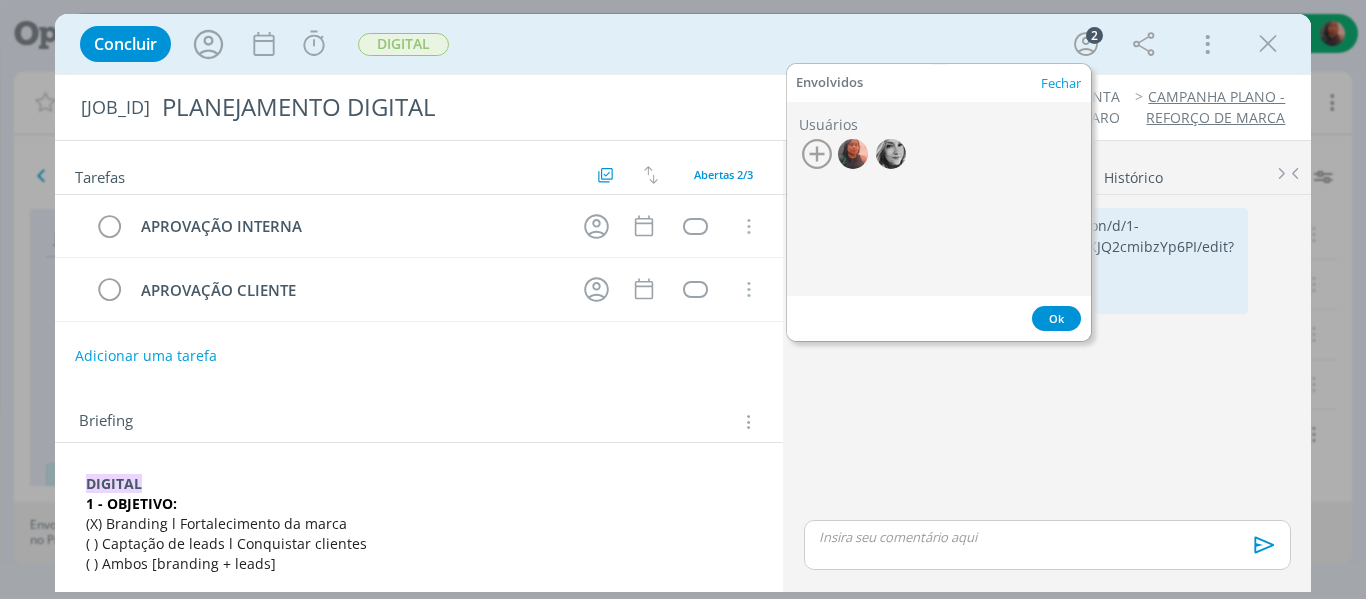 click 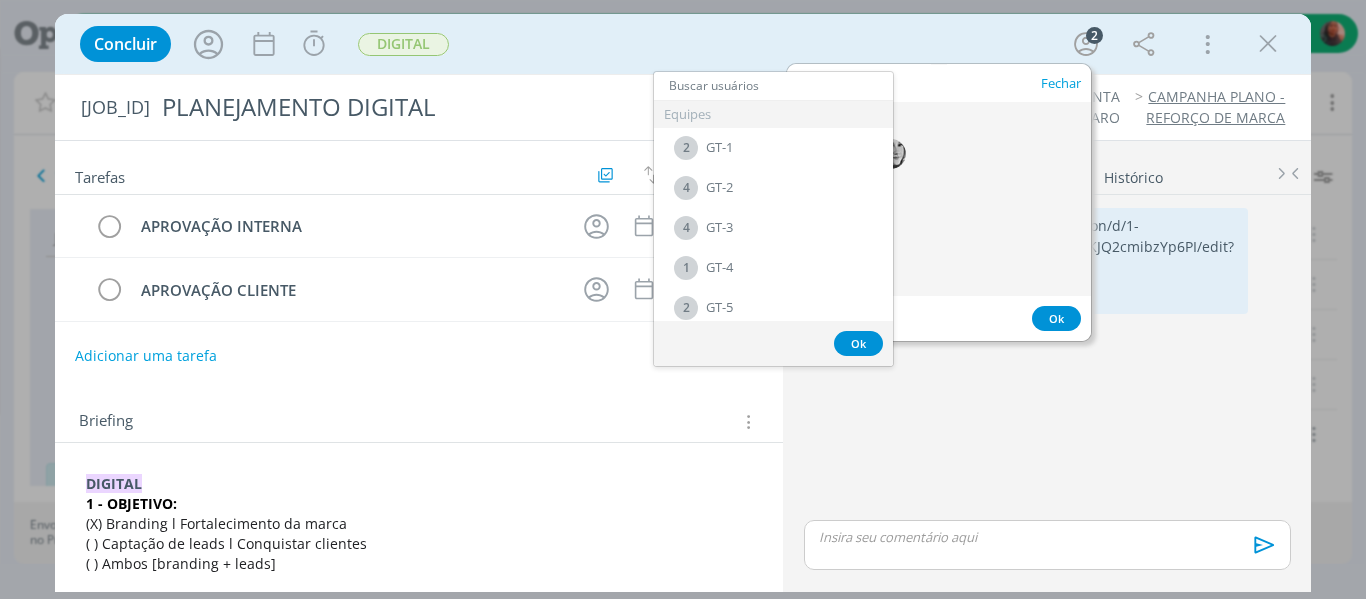 click on "Concluir
Iniciar
Apontar
Data * 08/08/2025 Horas * 00:00 Tarefa Selecione a tarefa Descrição *  Retrabalho  Apontar Realizado Estimado 00:00 / 00:00 DIGITAL 2 Mais Informações
Copiar Link
Duplicar Job Mover Job de Projeto Exportar/Imprimir Job
Cancelar" at bounding box center (683, 44) 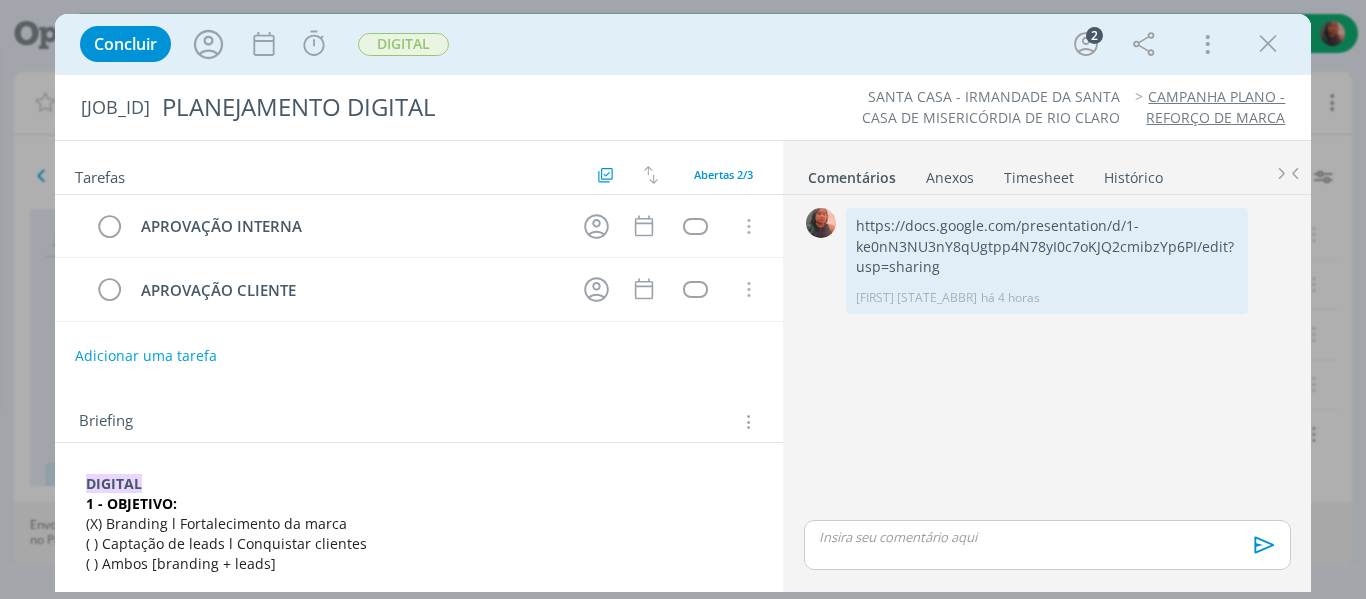 click at bounding box center [1268, 44] 